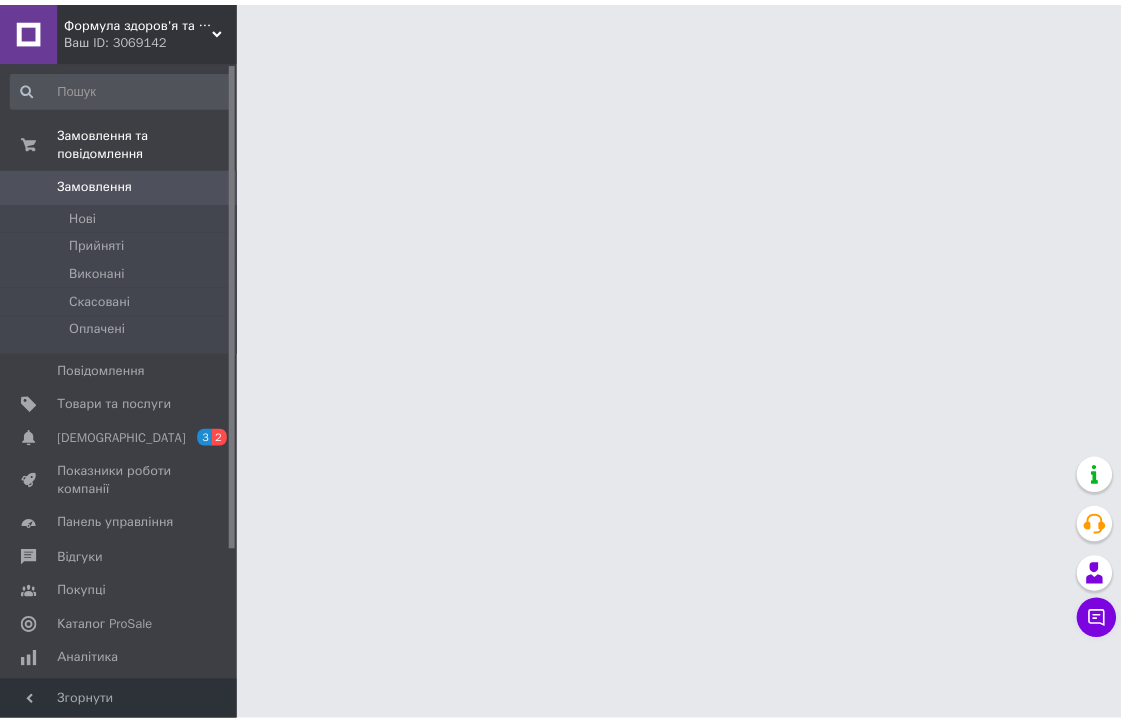 scroll, scrollTop: 0, scrollLeft: 0, axis: both 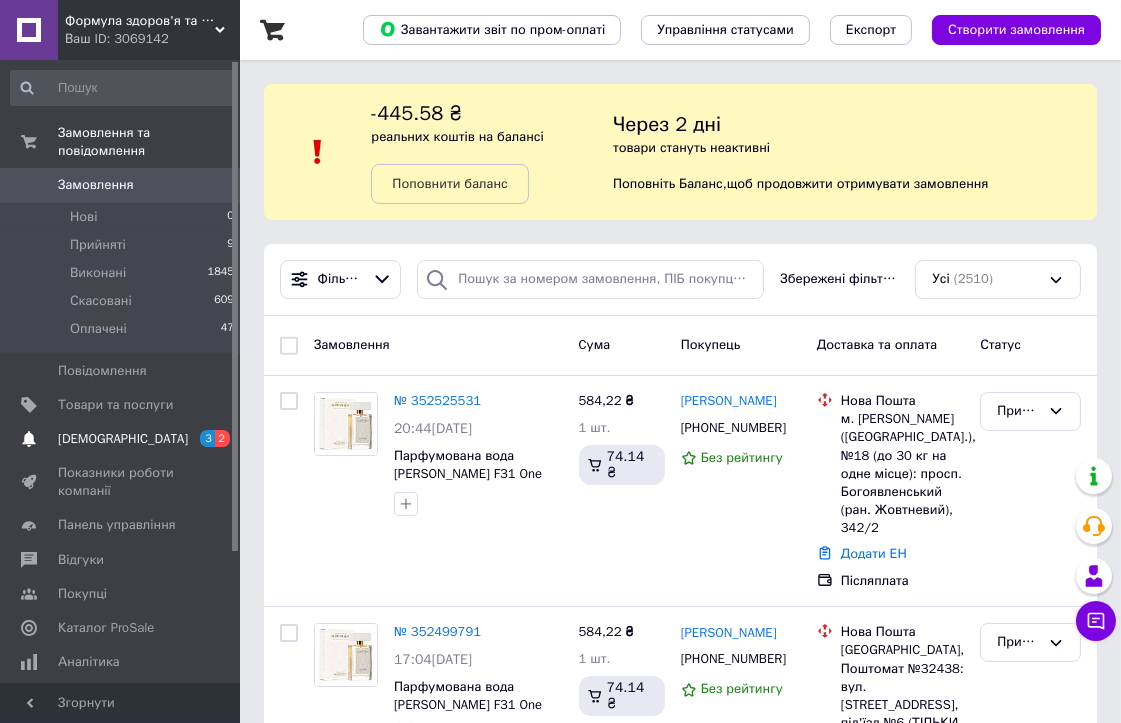 click on "2" at bounding box center [222, 438] 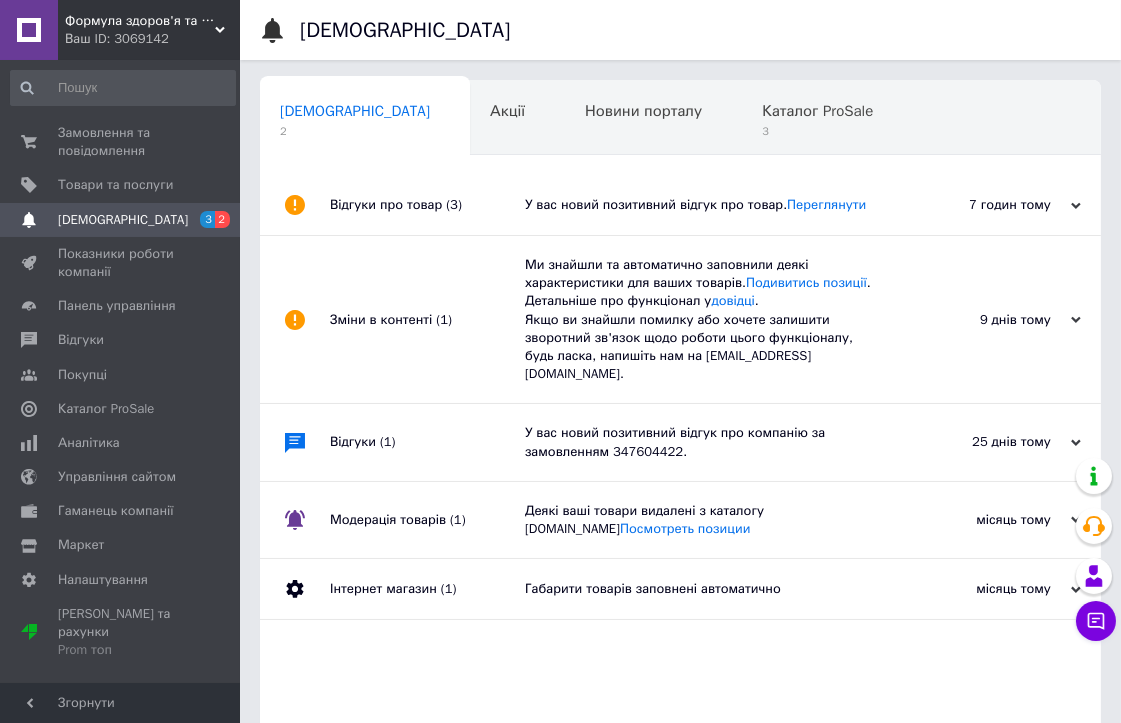 scroll, scrollTop: 0, scrollLeft: 10, axis: horizontal 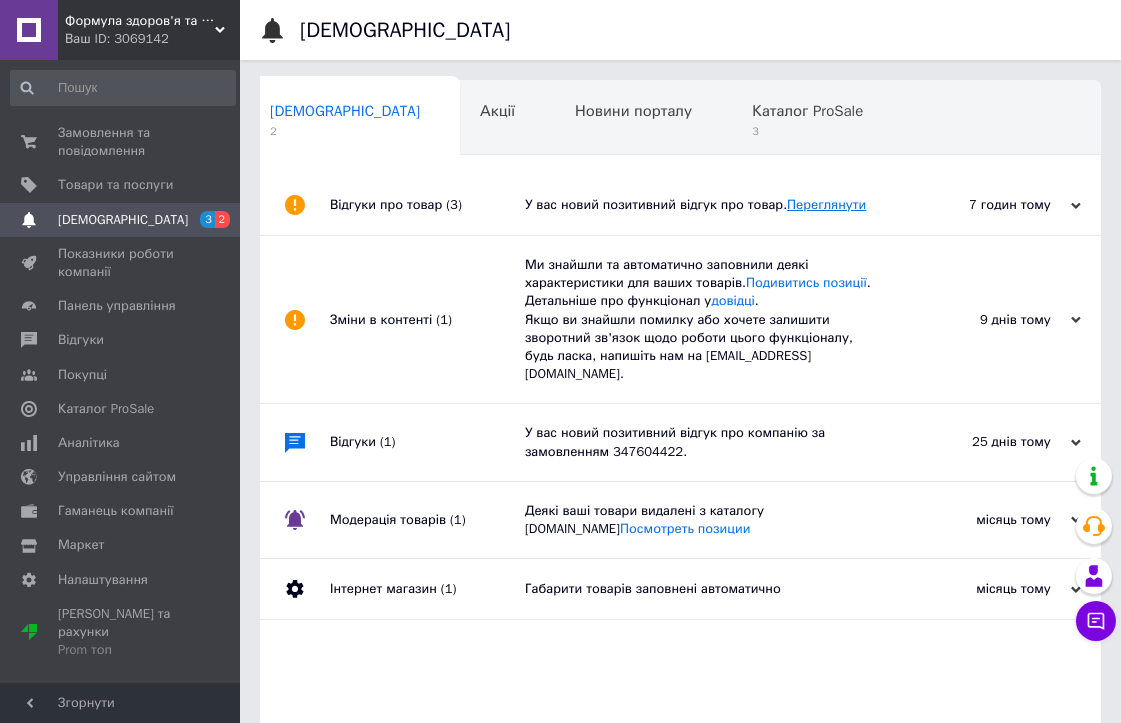 click on "Переглянути" at bounding box center (826, 204) 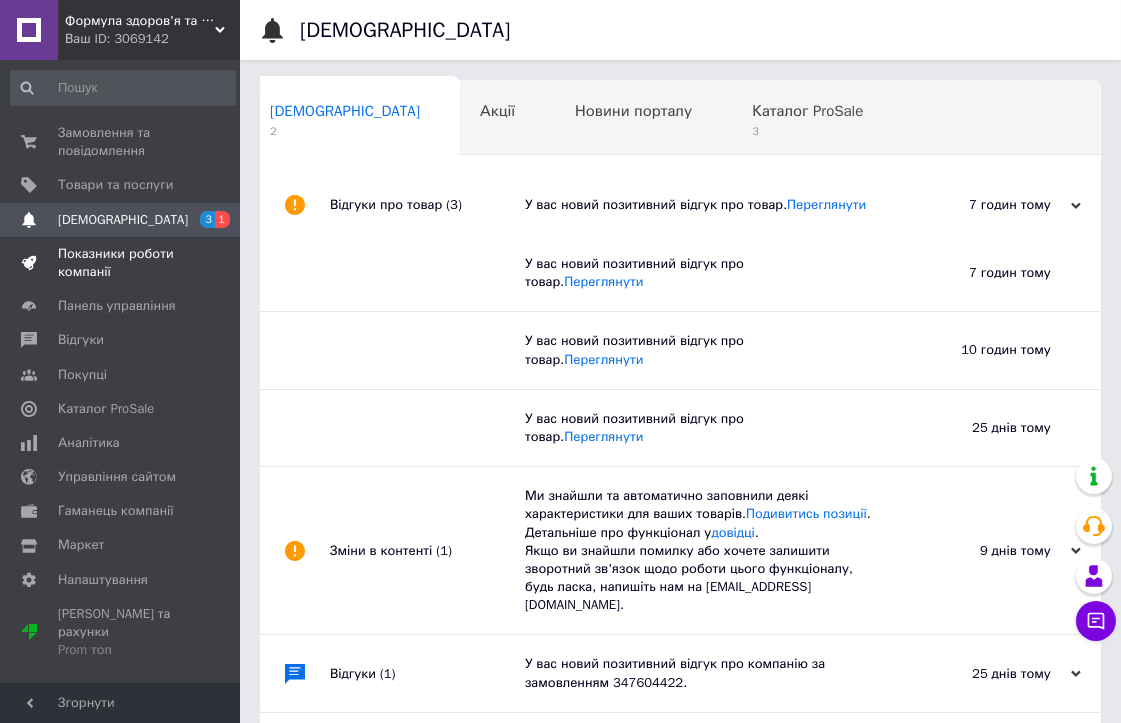 click on "Показники роботи компанії" at bounding box center [121, 263] 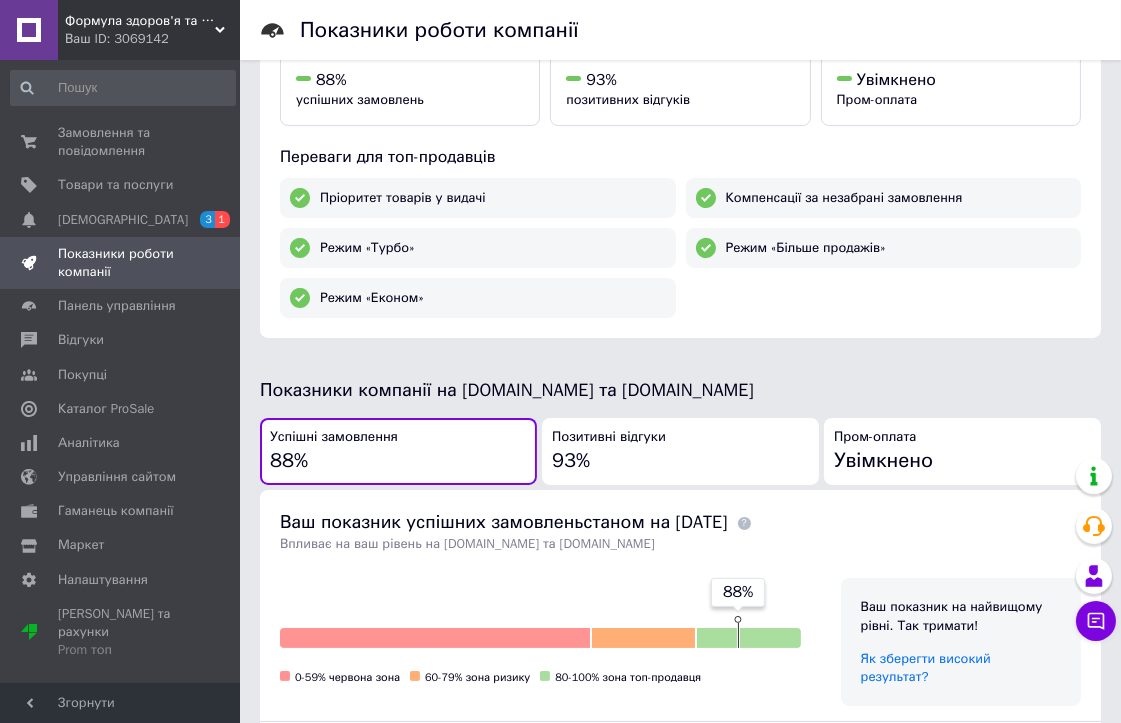 scroll, scrollTop: 0, scrollLeft: 0, axis: both 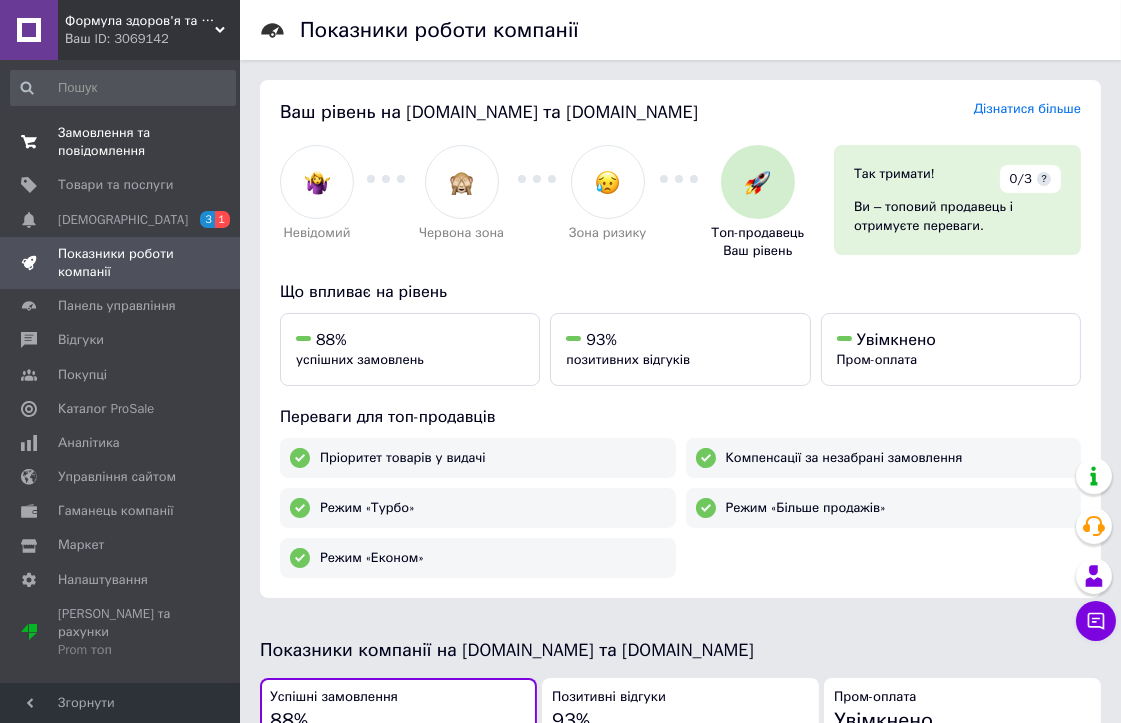 click on "Замовлення та повідомлення" at bounding box center (121, 142) 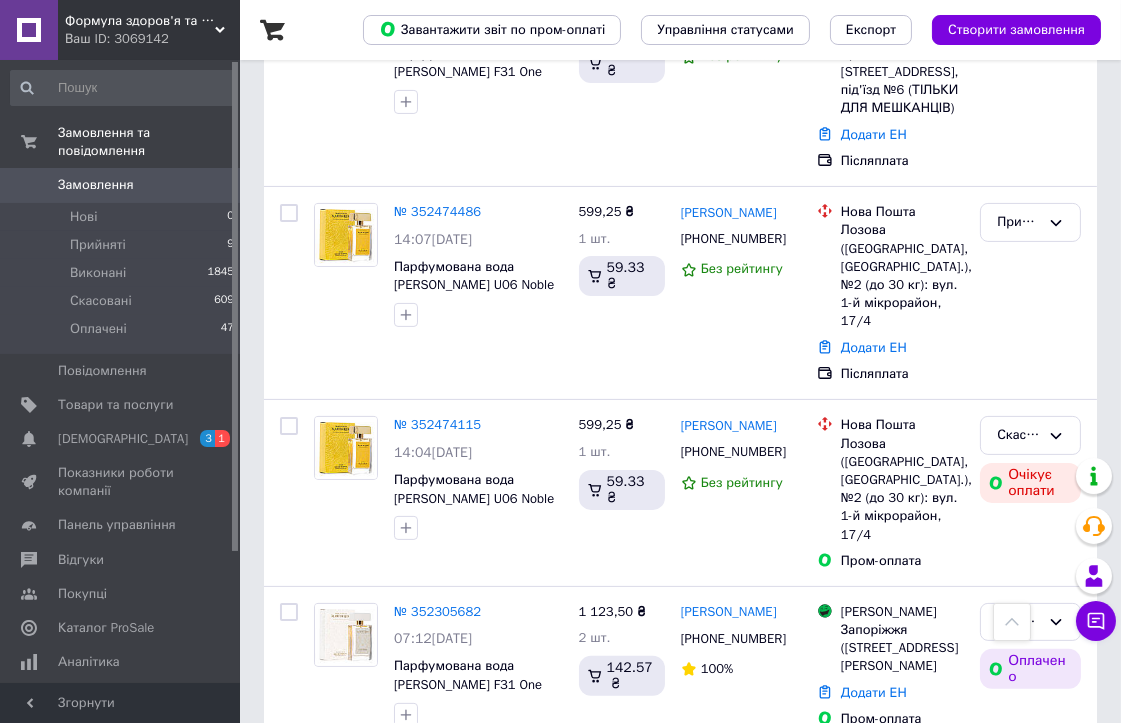 scroll, scrollTop: 666, scrollLeft: 0, axis: vertical 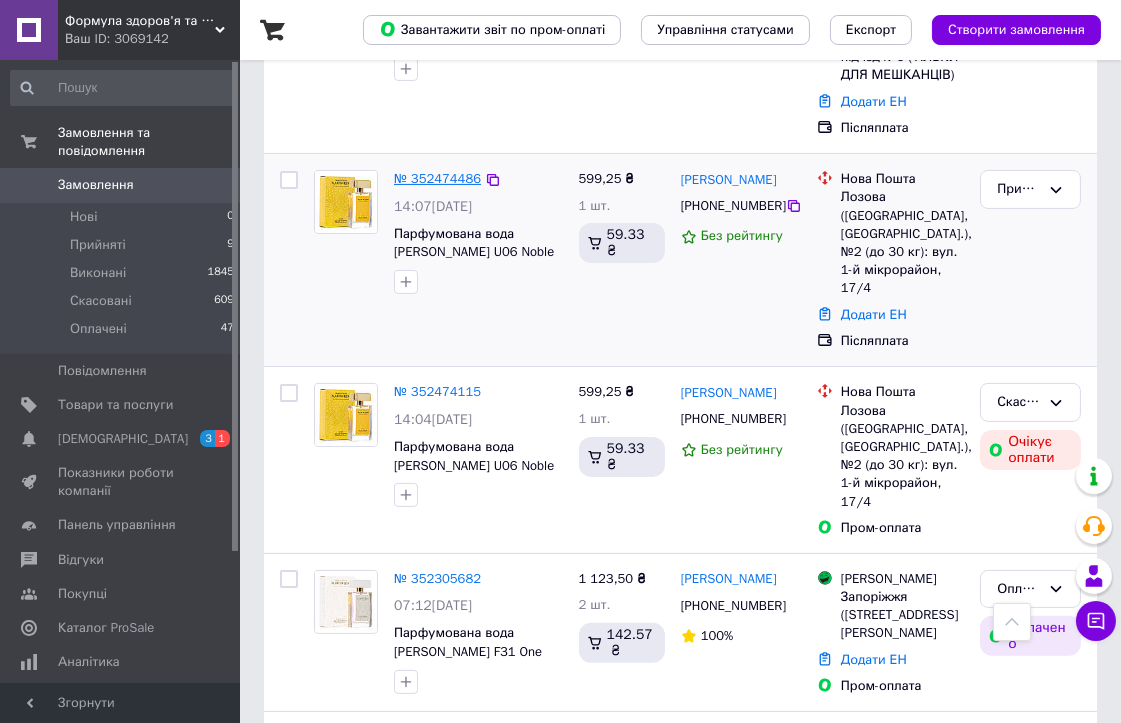 click on "№ 352474486" at bounding box center [437, 178] 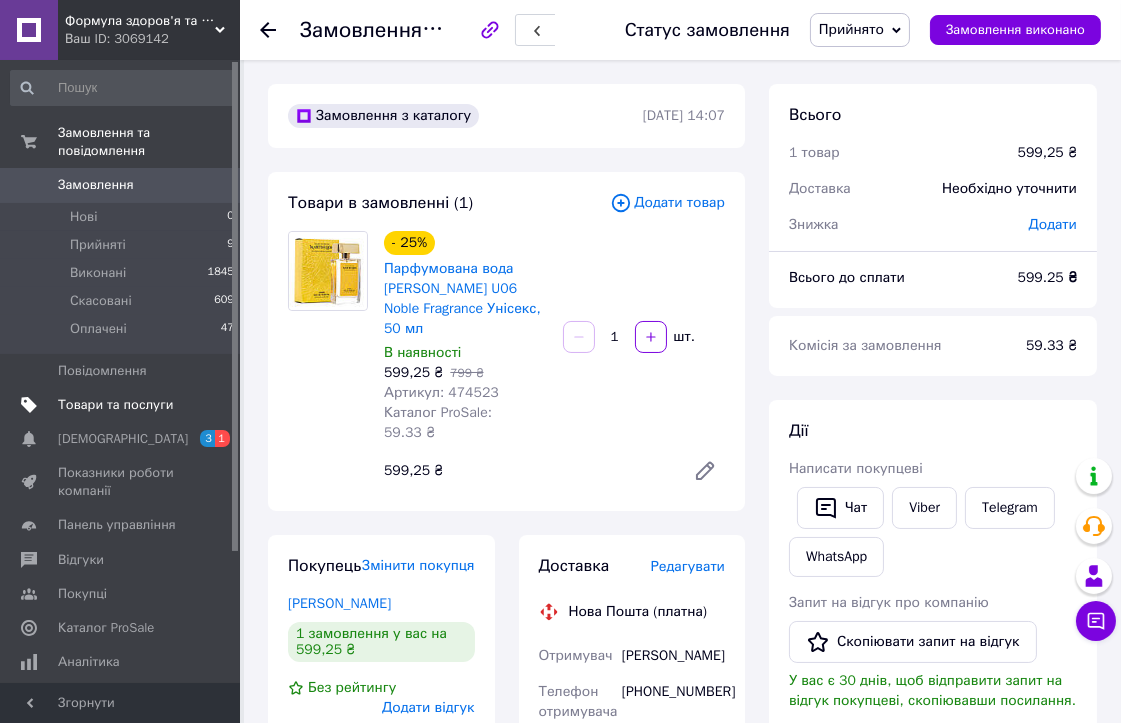 click on "Товари та послуги" at bounding box center (115, 405) 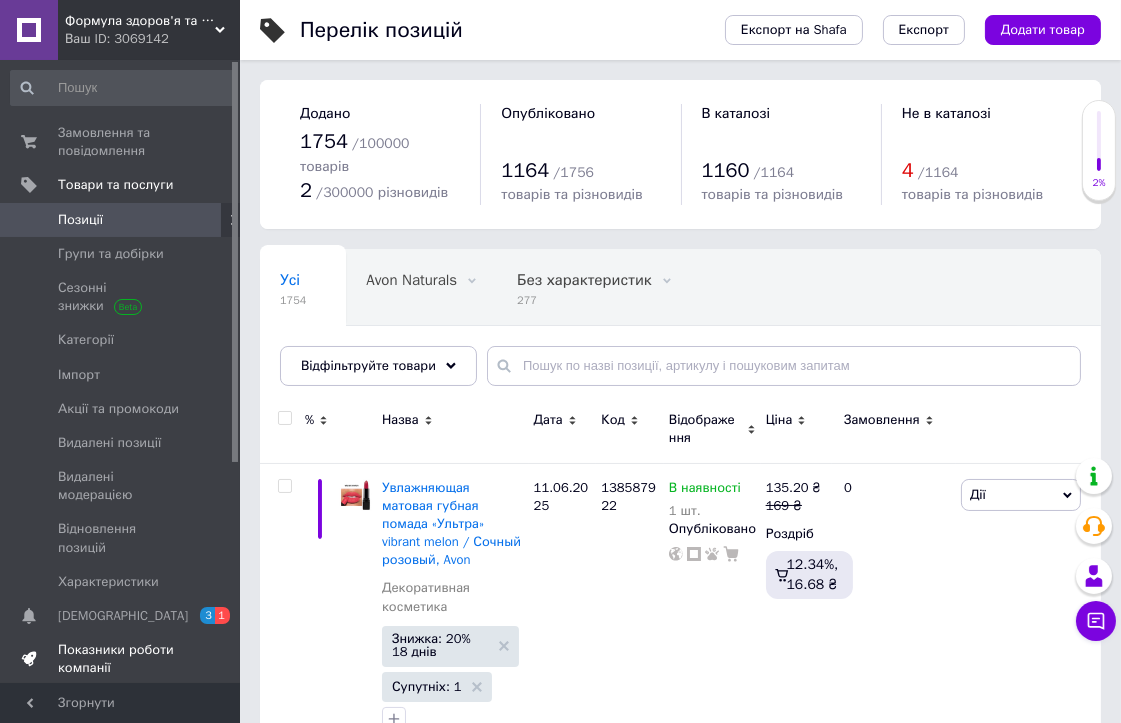 click on "Показники роботи компанії" at bounding box center (121, 659) 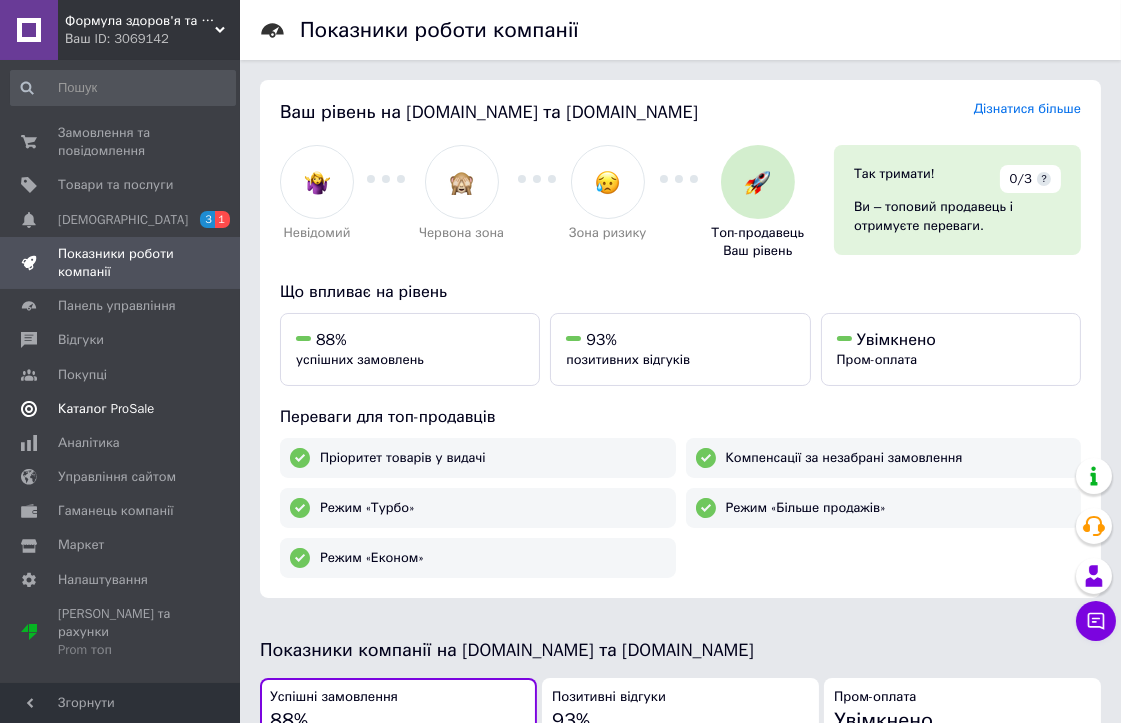 click on "Каталог ProSale" at bounding box center [106, 409] 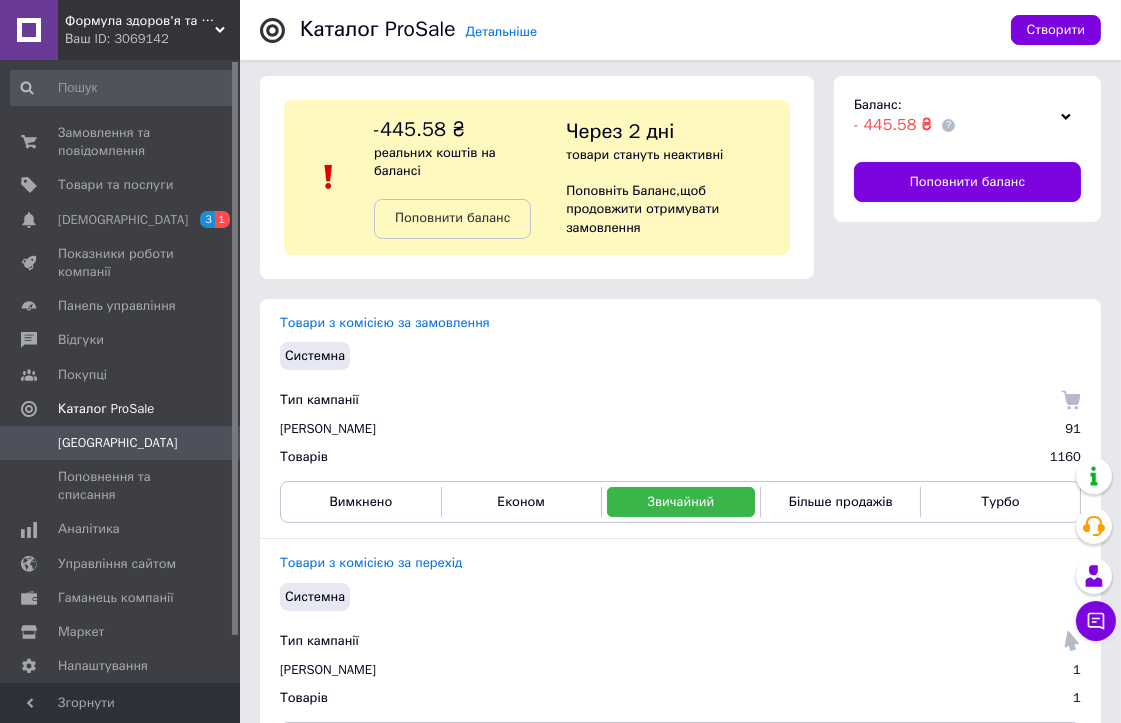 scroll, scrollTop: 0, scrollLeft: 0, axis: both 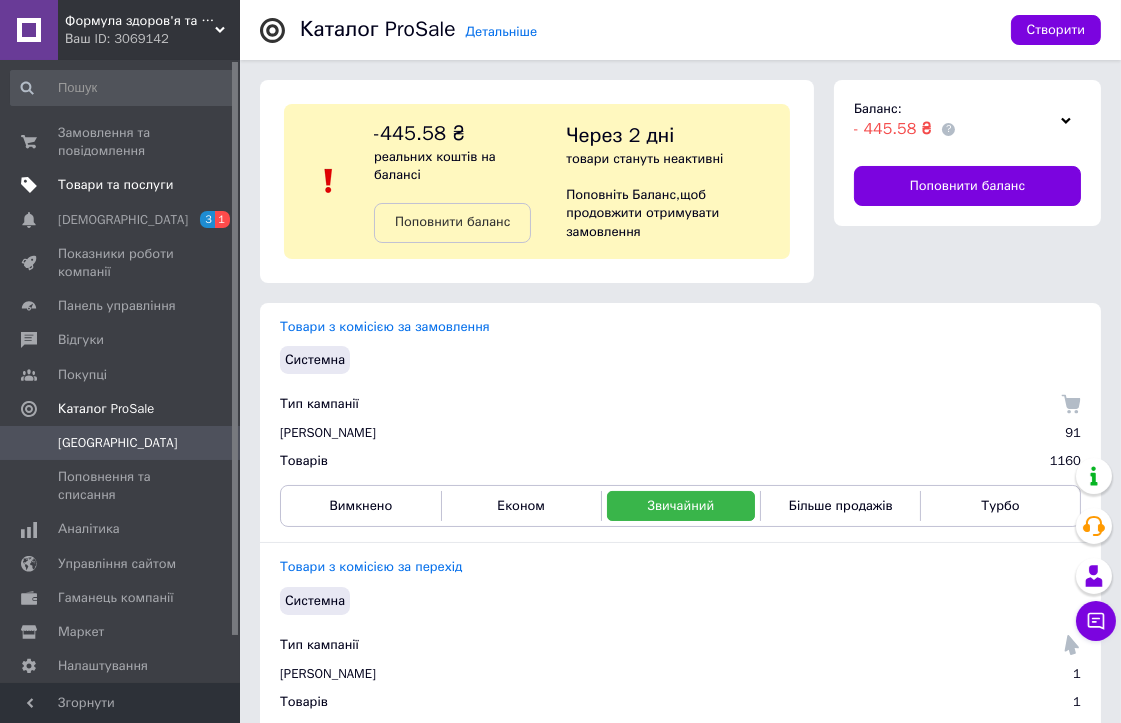 click on "Товари та послуги" at bounding box center [115, 185] 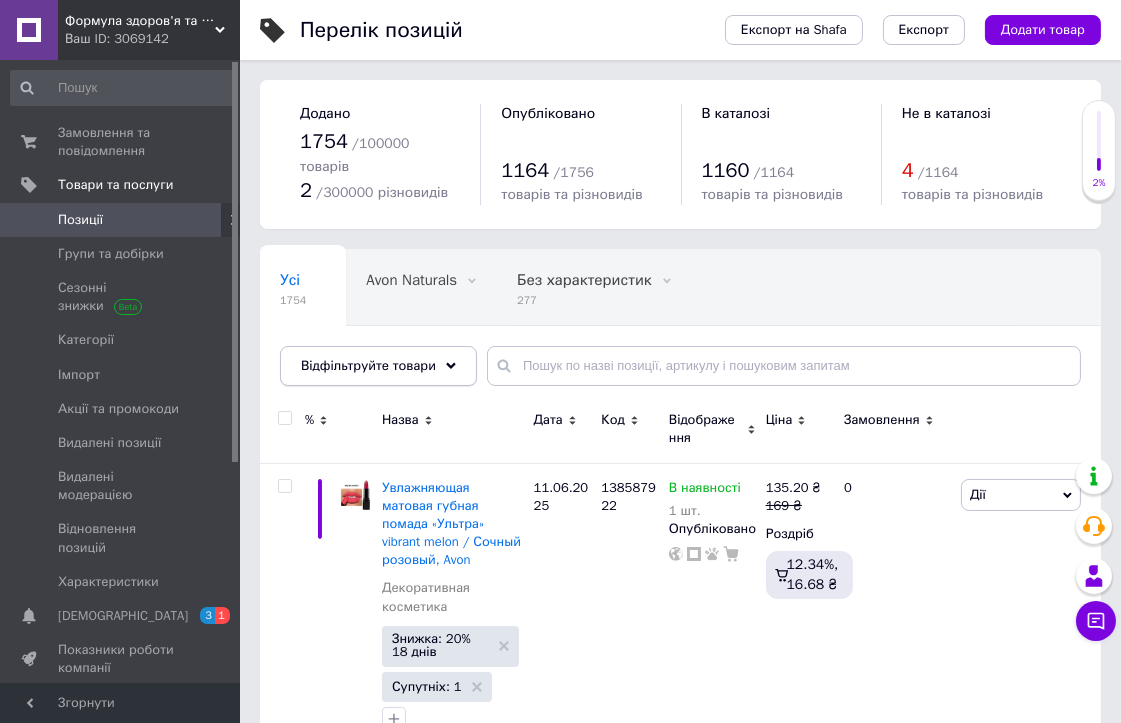click 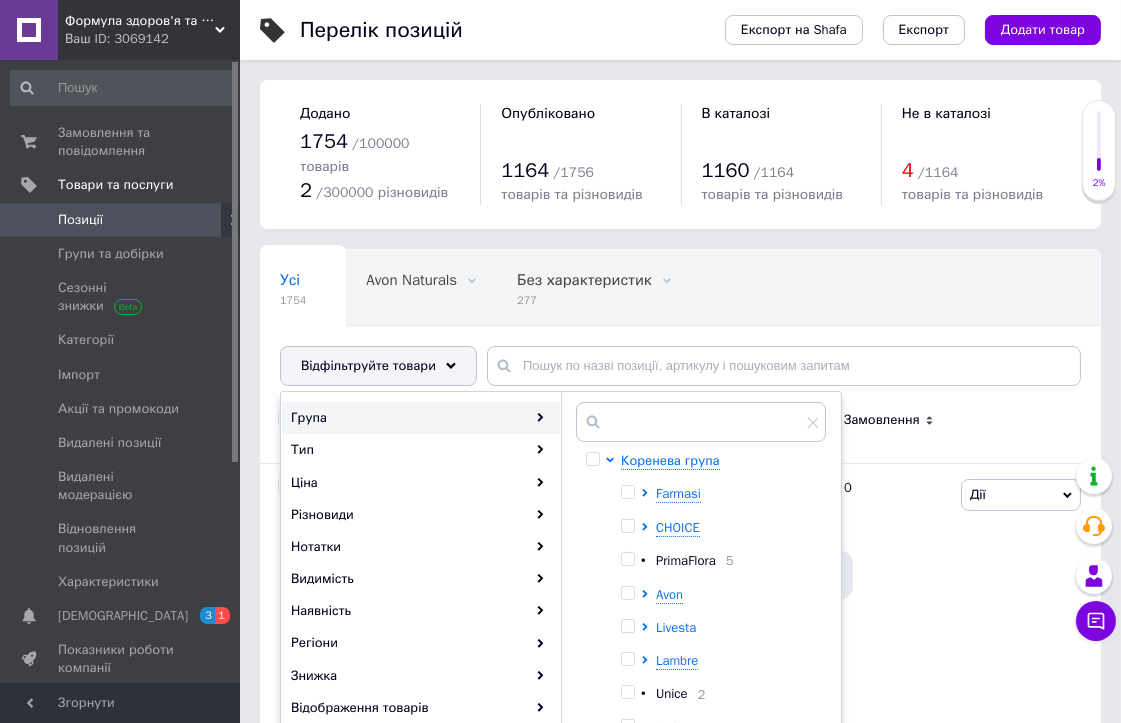 click on "Livesta" at bounding box center (676, 627) 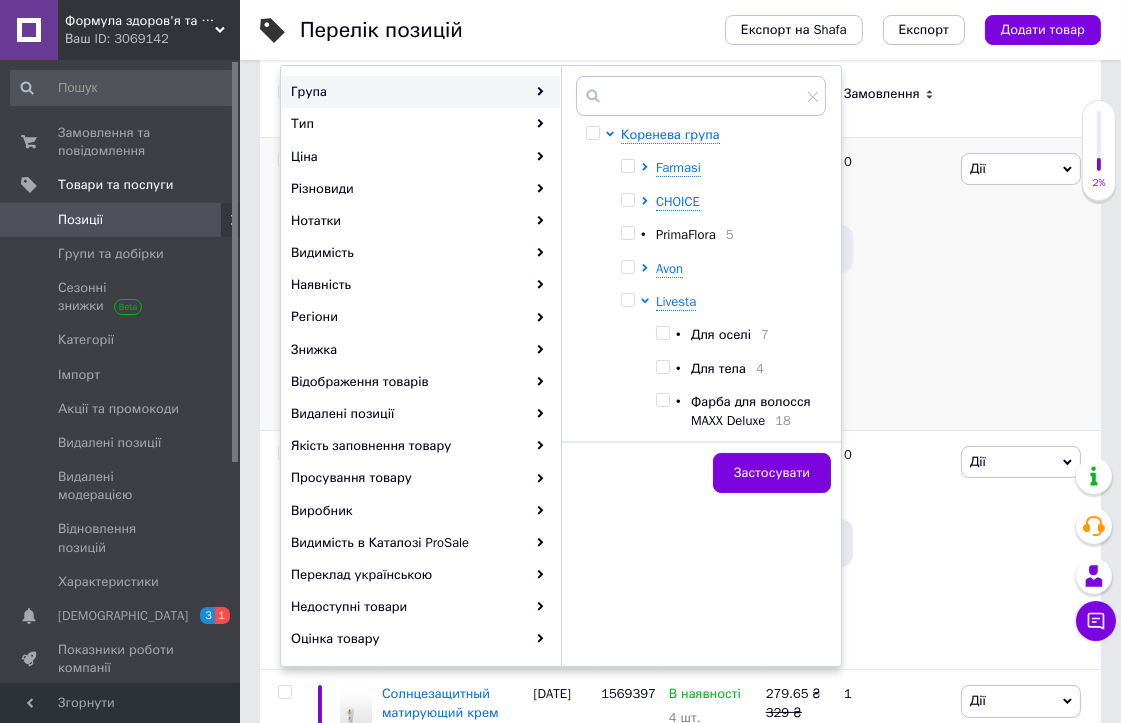 scroll, scrollTop: 333, scrollLeft: 0, axis: vertical 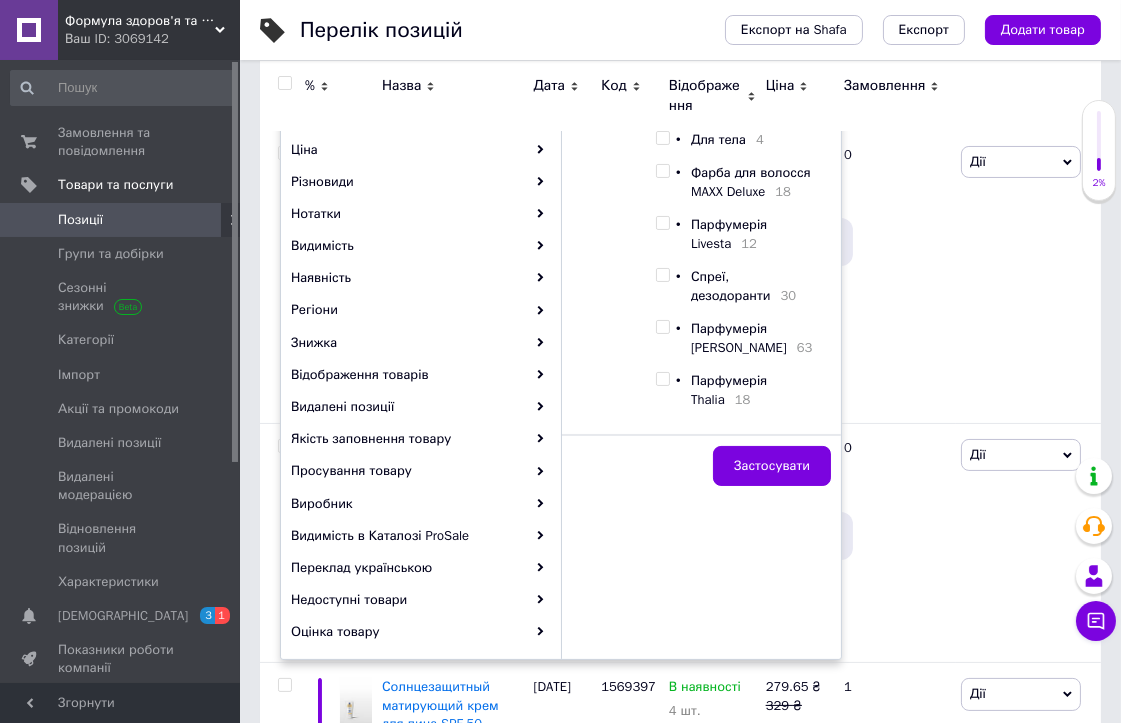 click at bounding box center [662, 327] 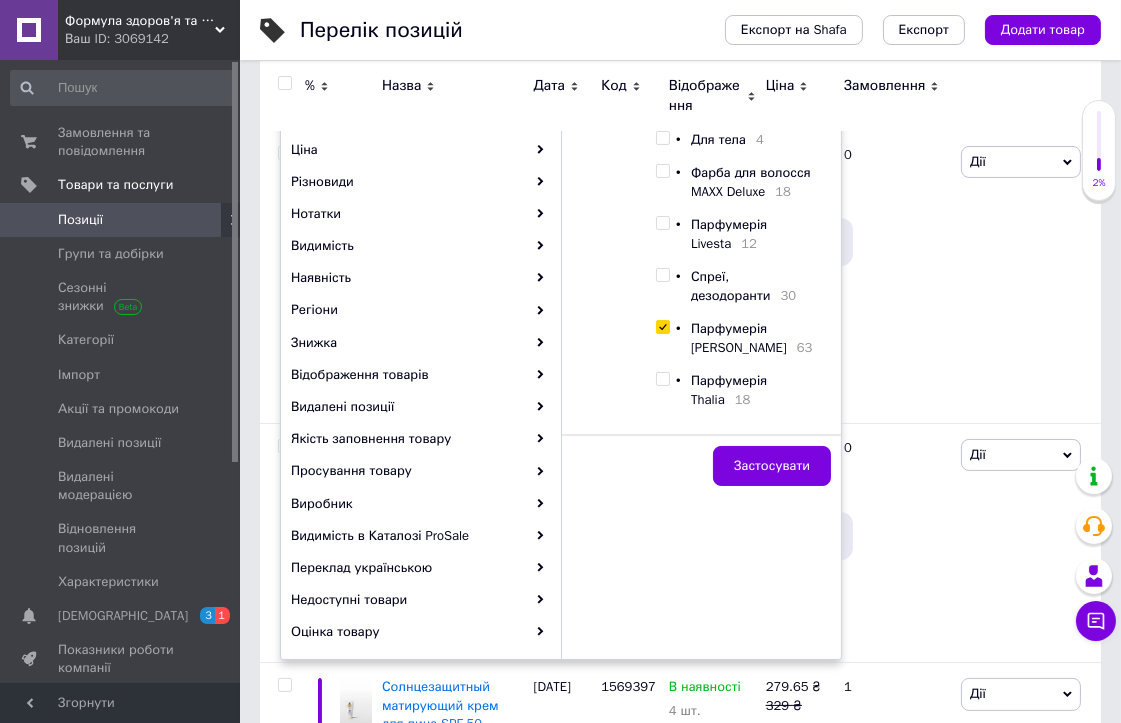 checkbox on "true" 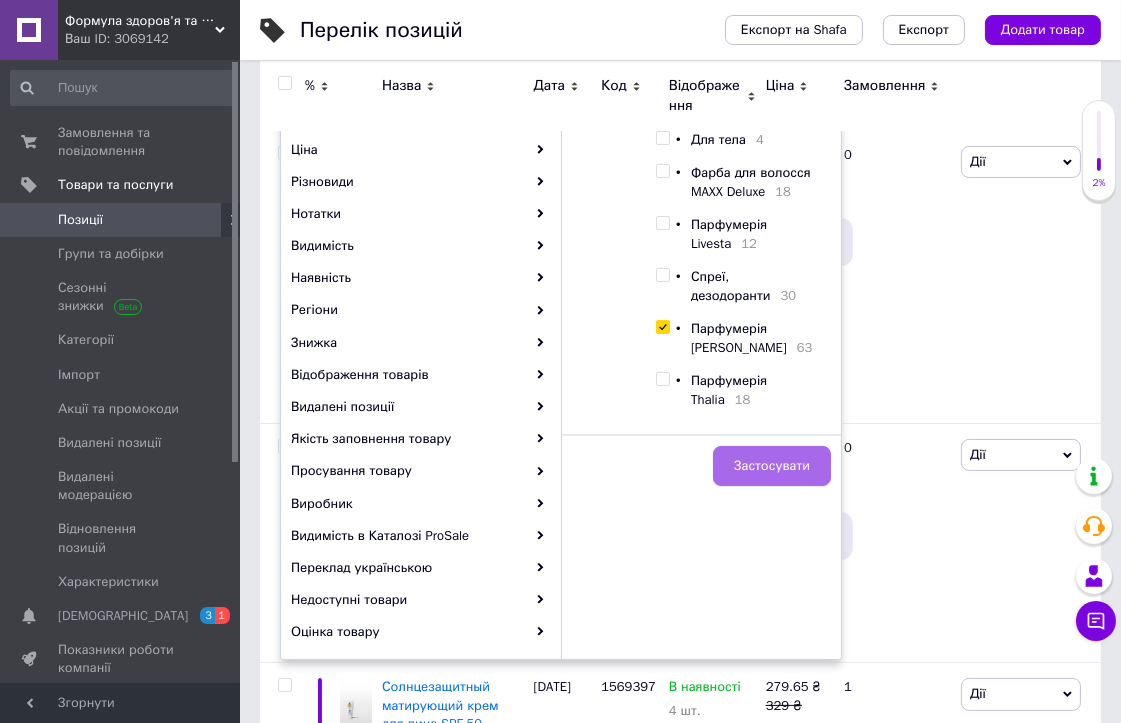 click on "Застосувати" at bounding box center [772, 466] 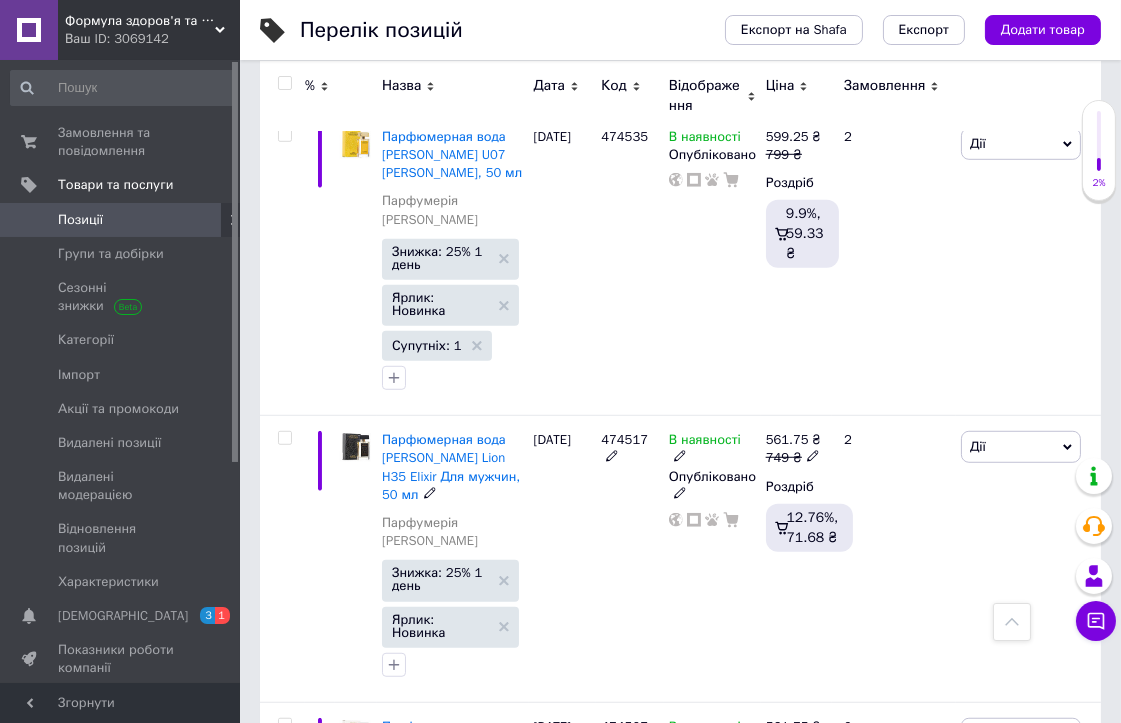scroll, scrollTop: 1888, scrollLeft: 0, axis: vertical 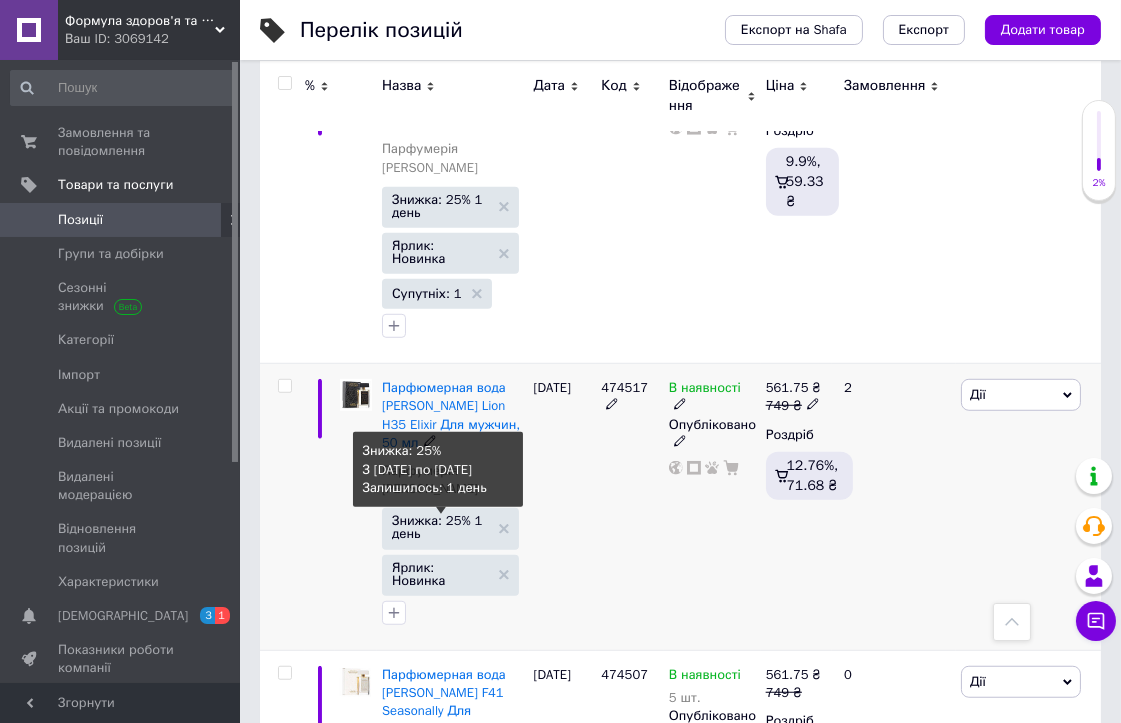 click on "Знижка: 25% 1 день" at bounding box center [440, 527] 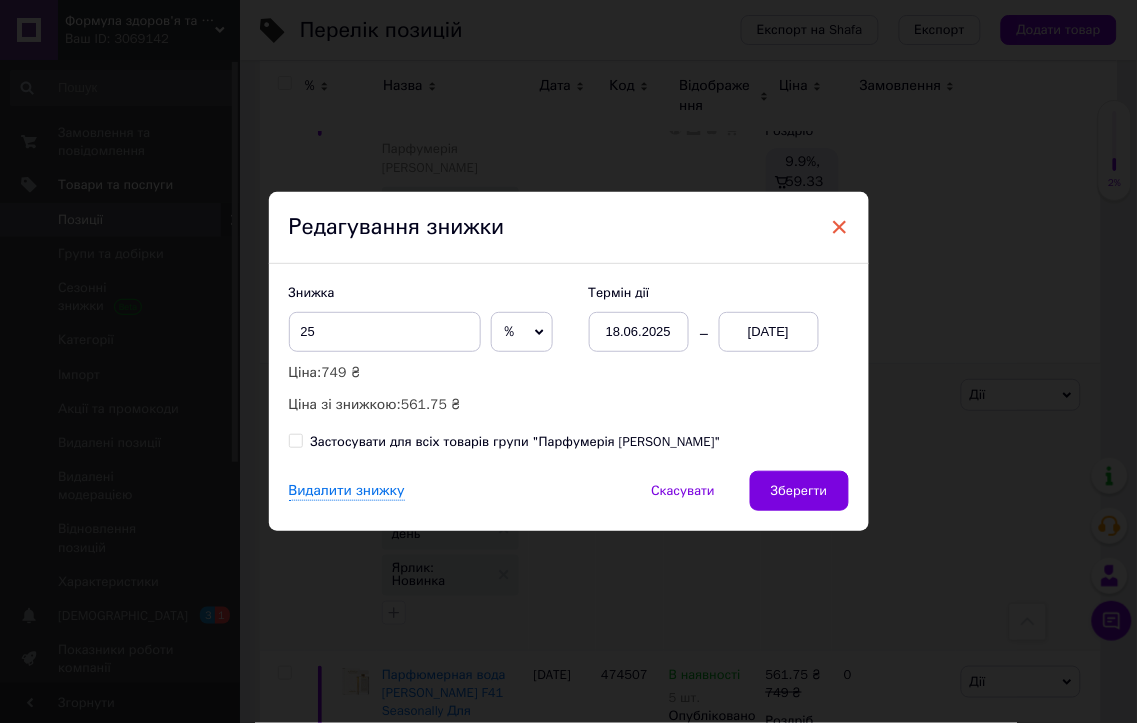 click on "×" at bounding box center (840, 227) 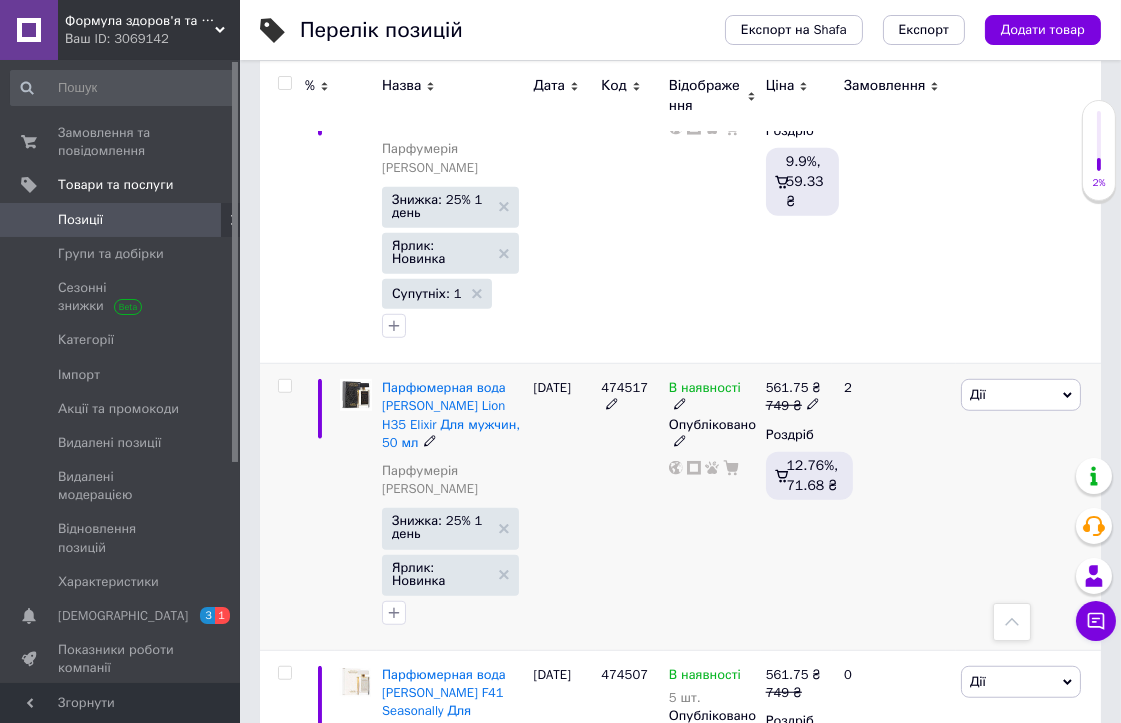 scroll, scrollTop: 0, scrollLeft: 243, axis: horizontal 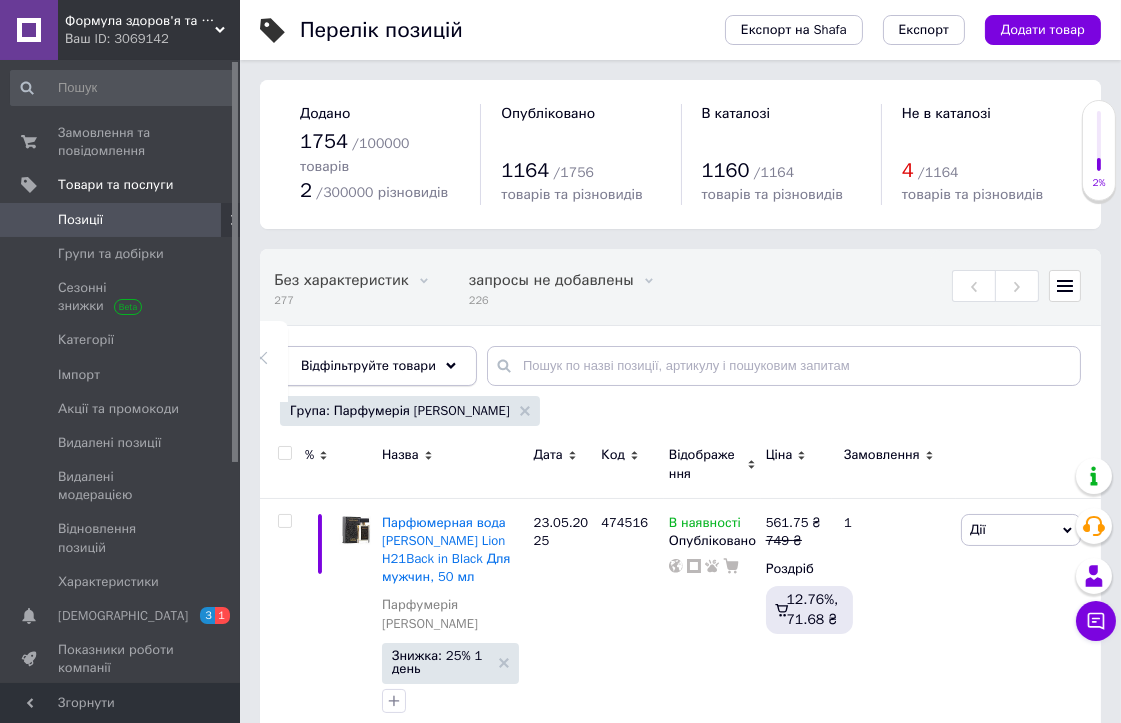 click 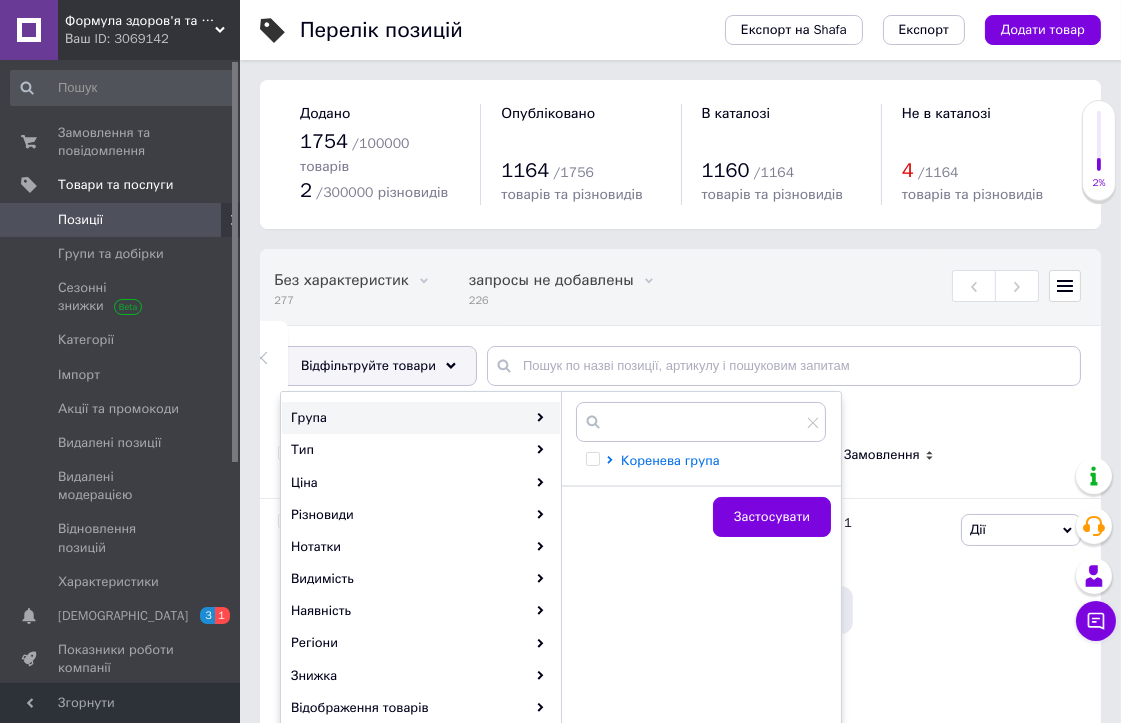 click on "Коренева група" at bounding box center (670, 460) 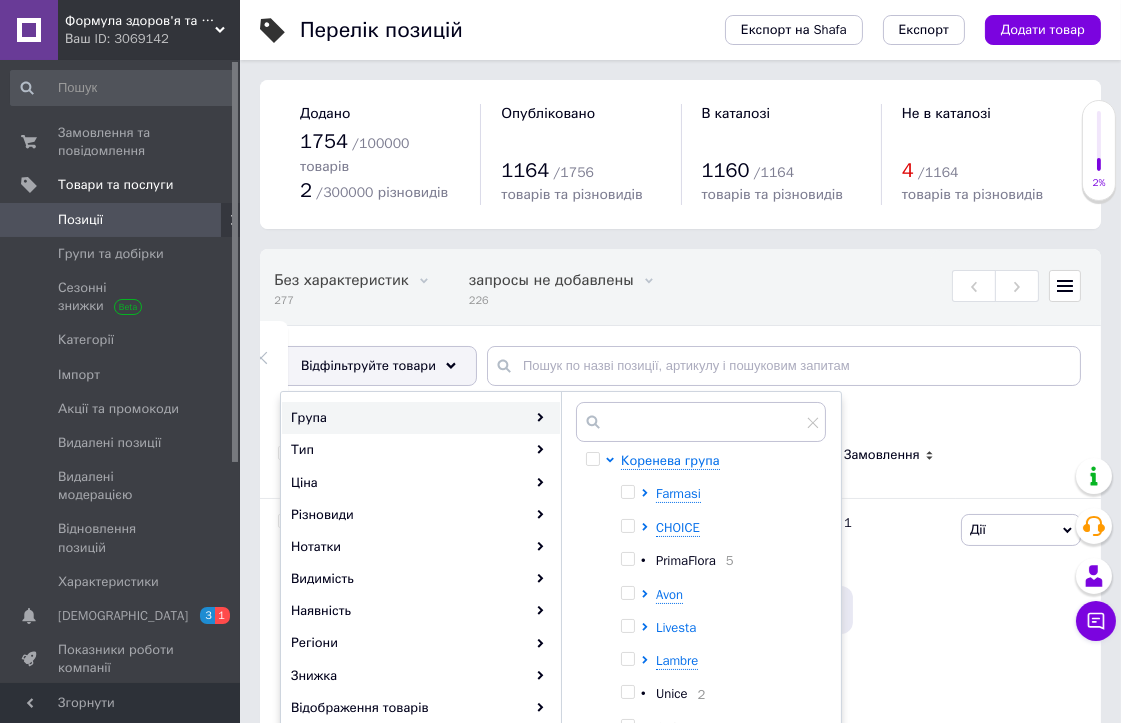 click on "Livesta" at bounding box center [676, 627] 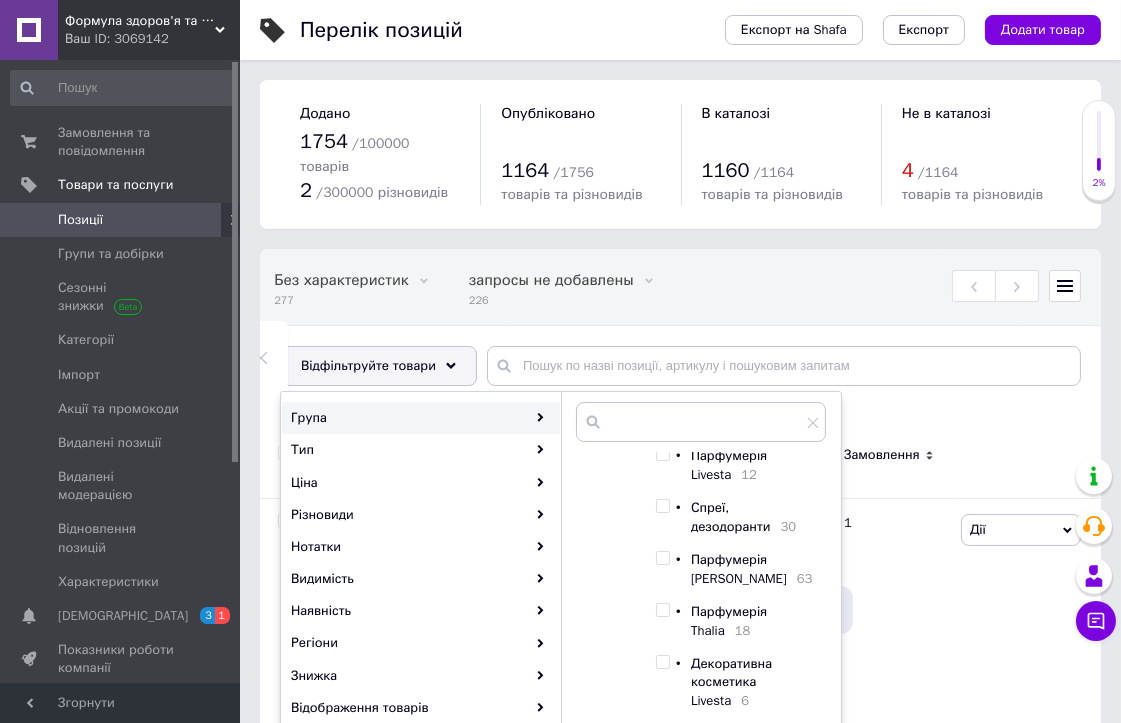 scroll, scrollTop: 333, scrollLeft: 0, axis: vertical 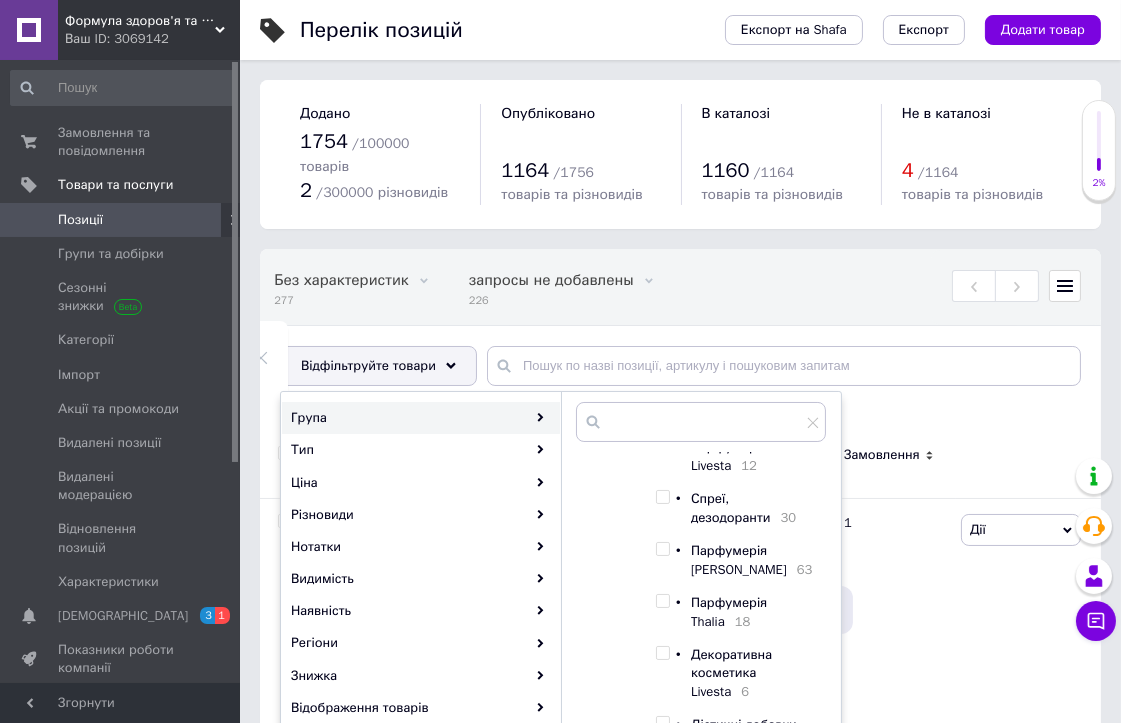 click at bounding box center [662, 549] 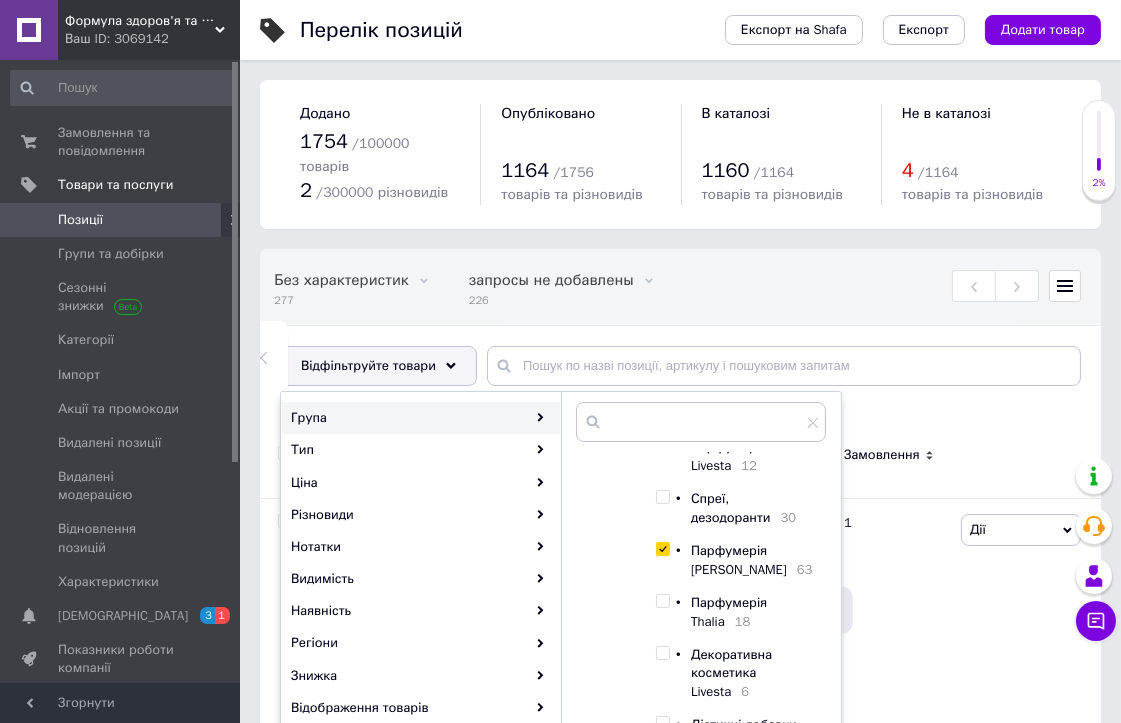 checkbox on "true" 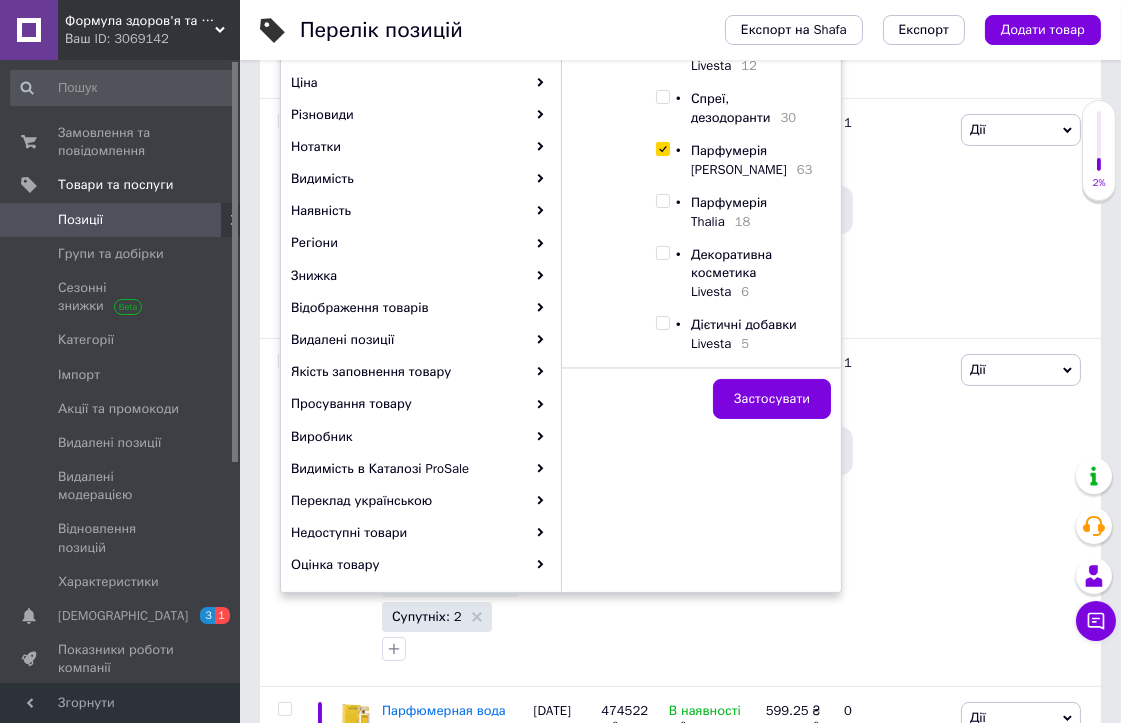 scroll, scrollTop: 444, scrollLeft: 0, axis: vertical 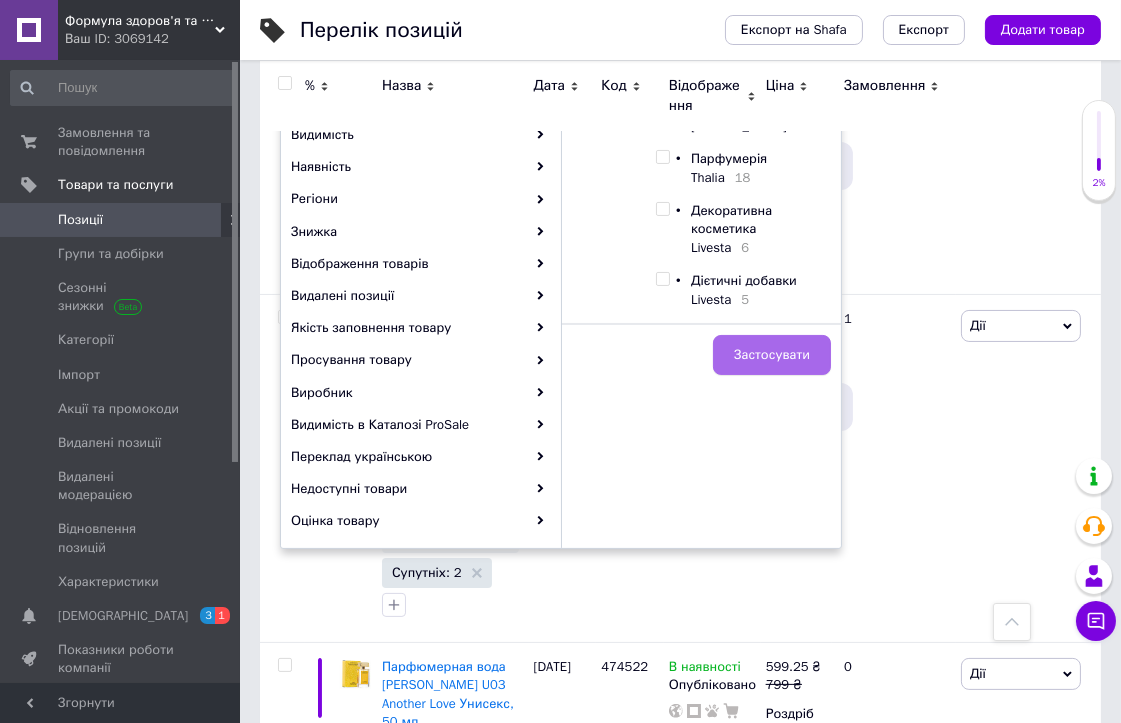 click on "Застосувати" at bounding box center (772, 355) 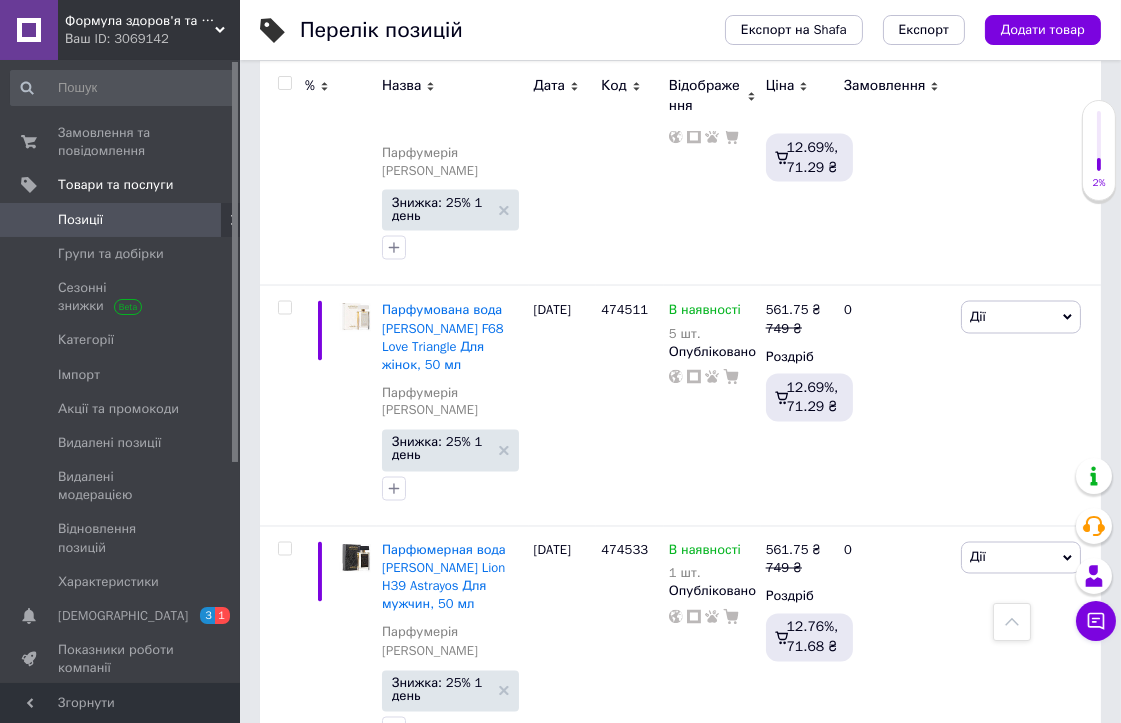 scroll, scrollTop: 4622, scrollLeft: 0, axis: vertical 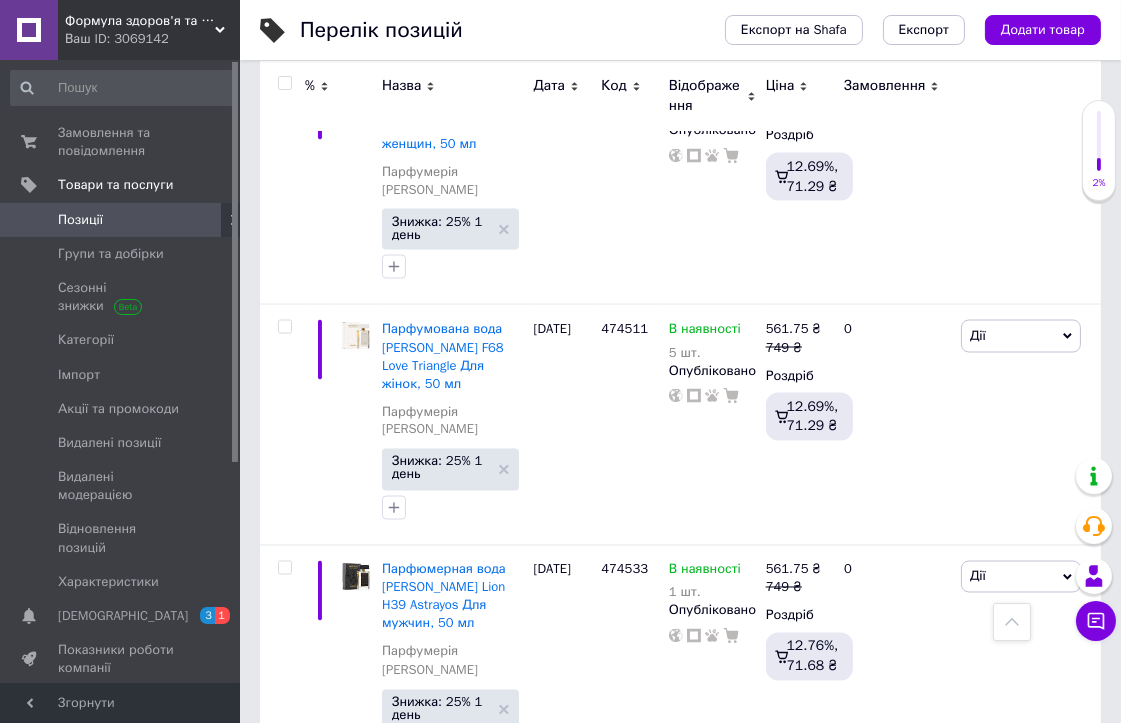 click on "2" at bounding box center (327, 1288) 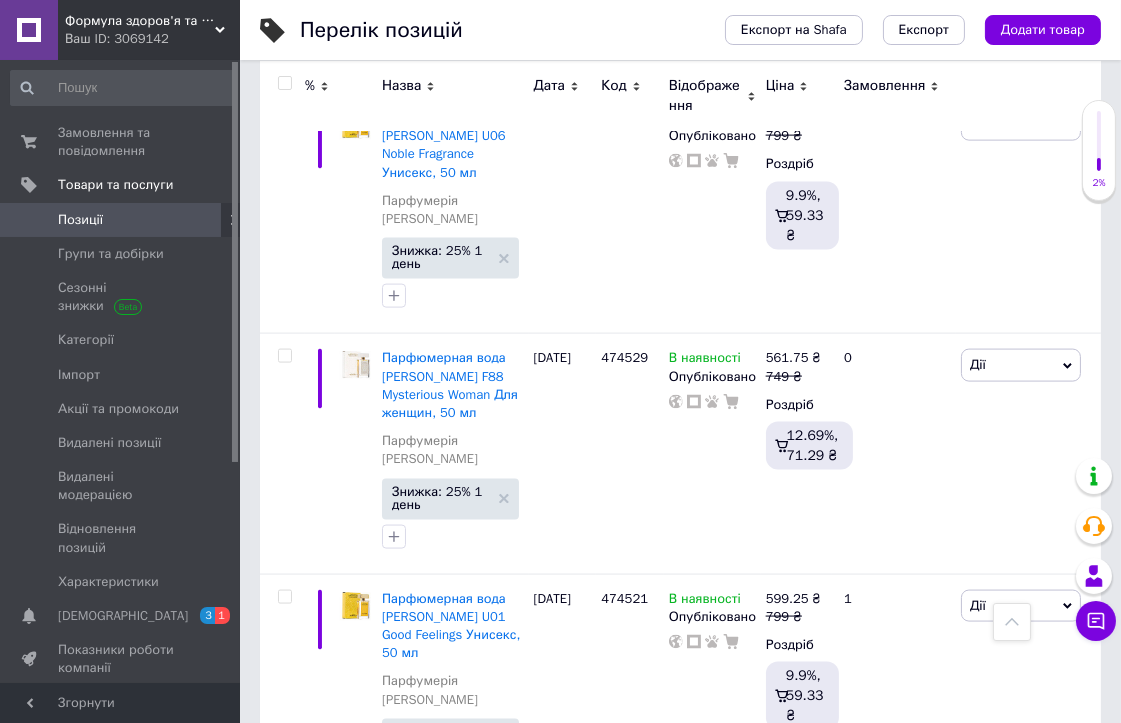 scroll, scrollTop: 4147, scrollLeft: 0, axis: vertical 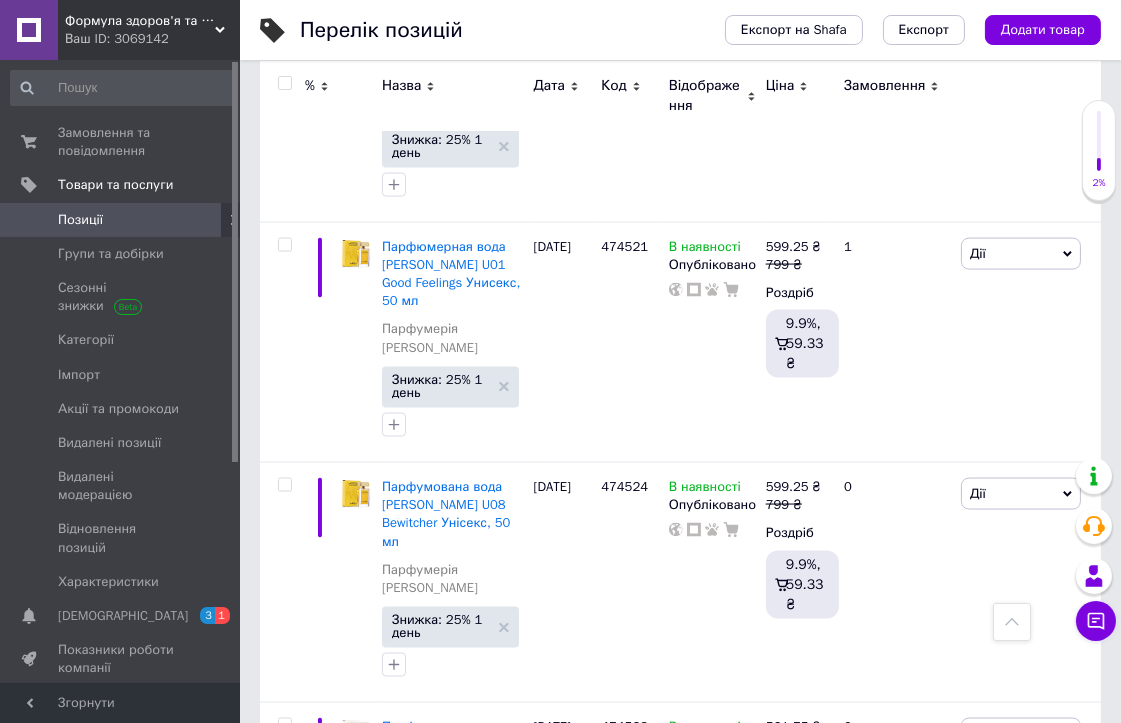 click on "3" at bounding box center (494, 1224) 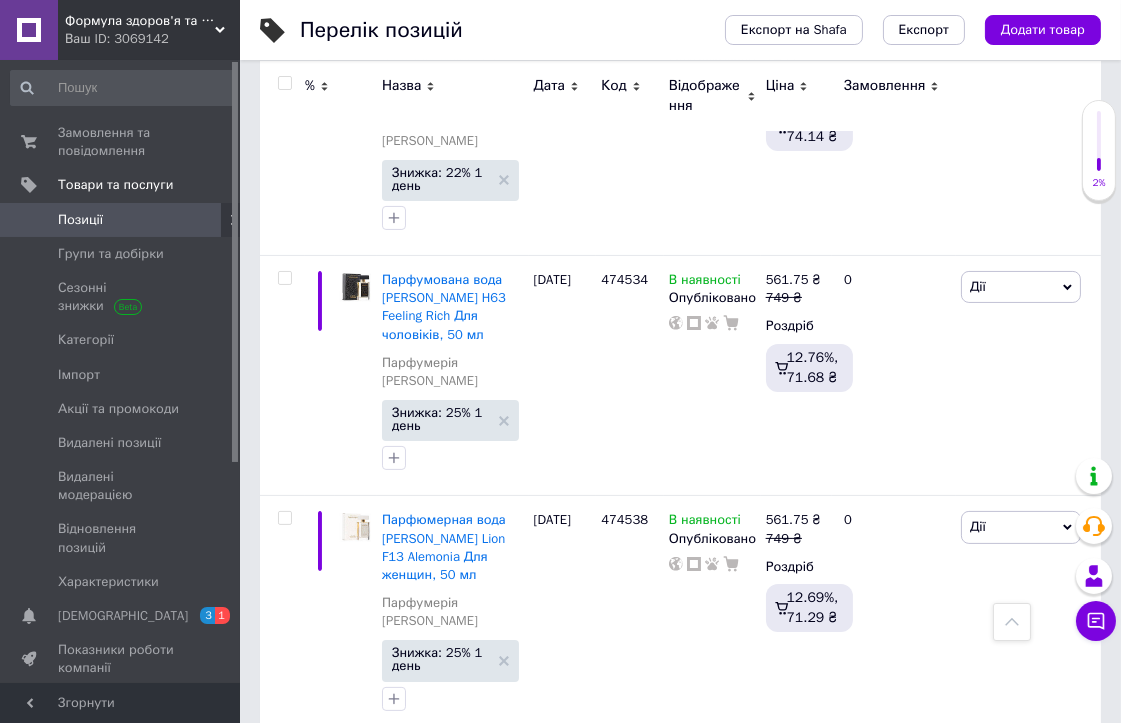scroll, scrollTop: 444, scrollLeft: 0, axis: vertical 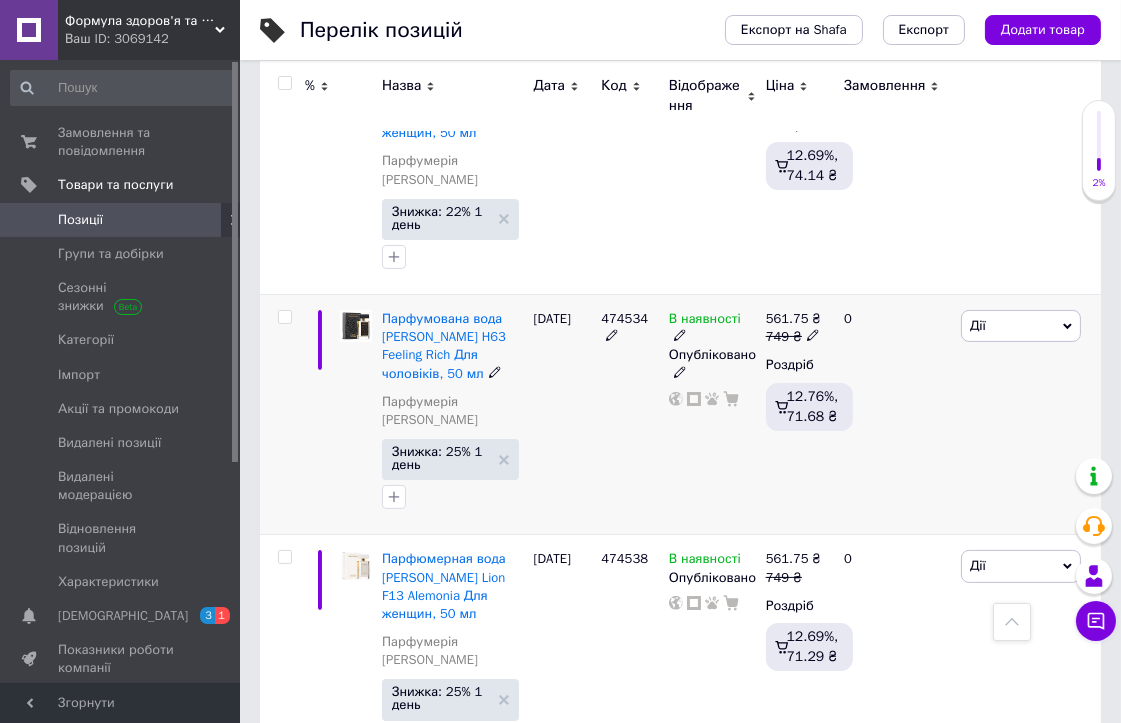 click 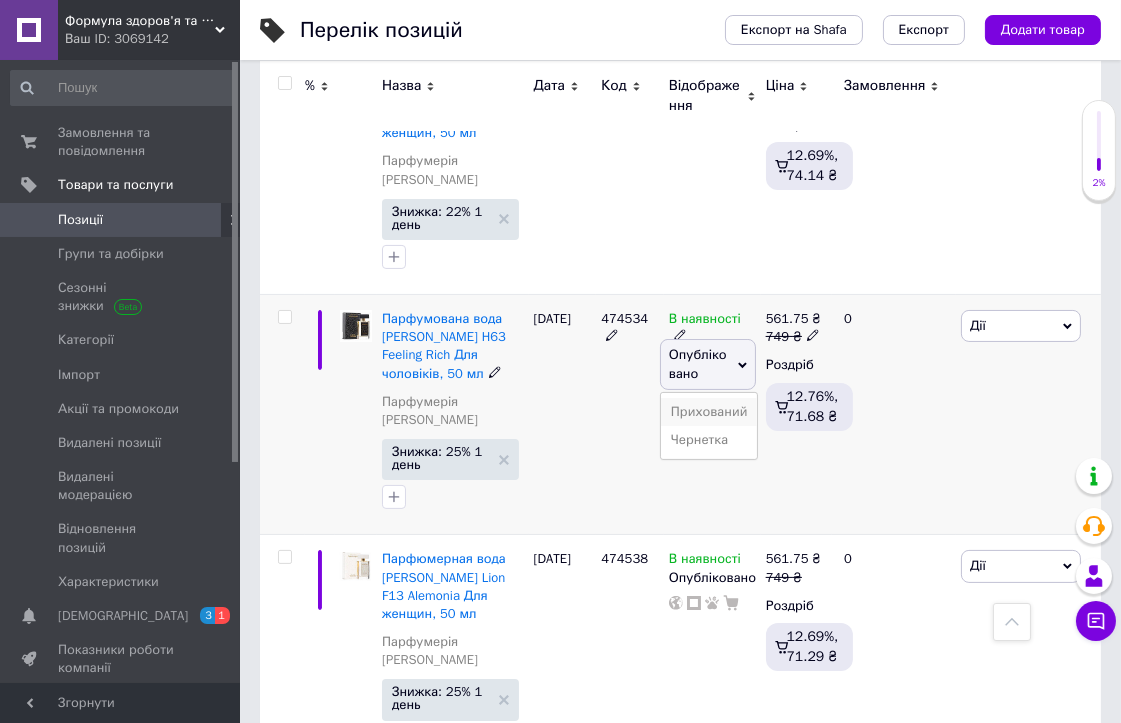 click on "Прихований" at bounding box center (709, 412) 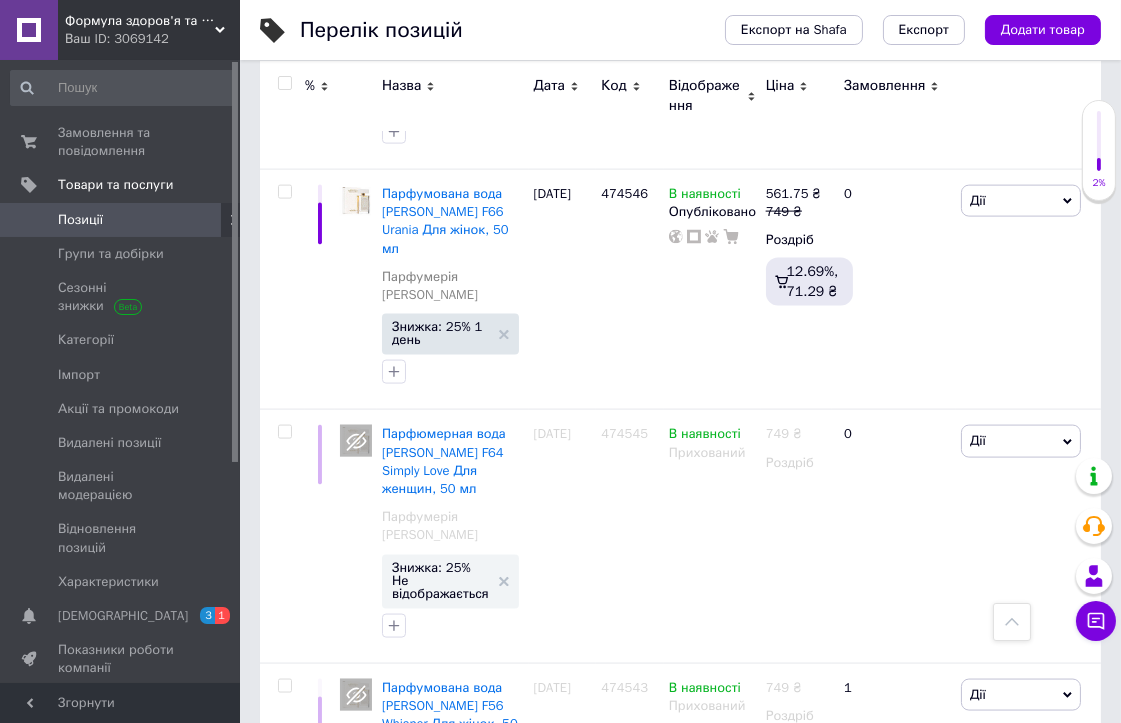 scroll, scrollTop: 4111, scrollLeft: 0, axis: vertical 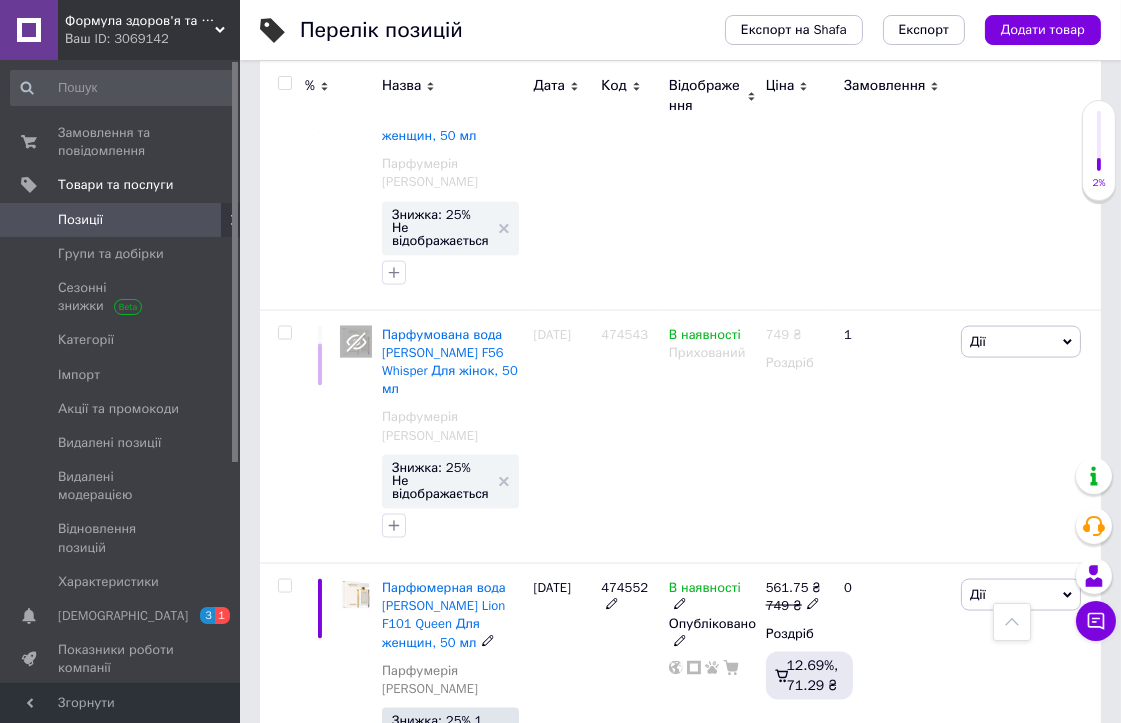 click on "4" at bounding box center [539, 1325] 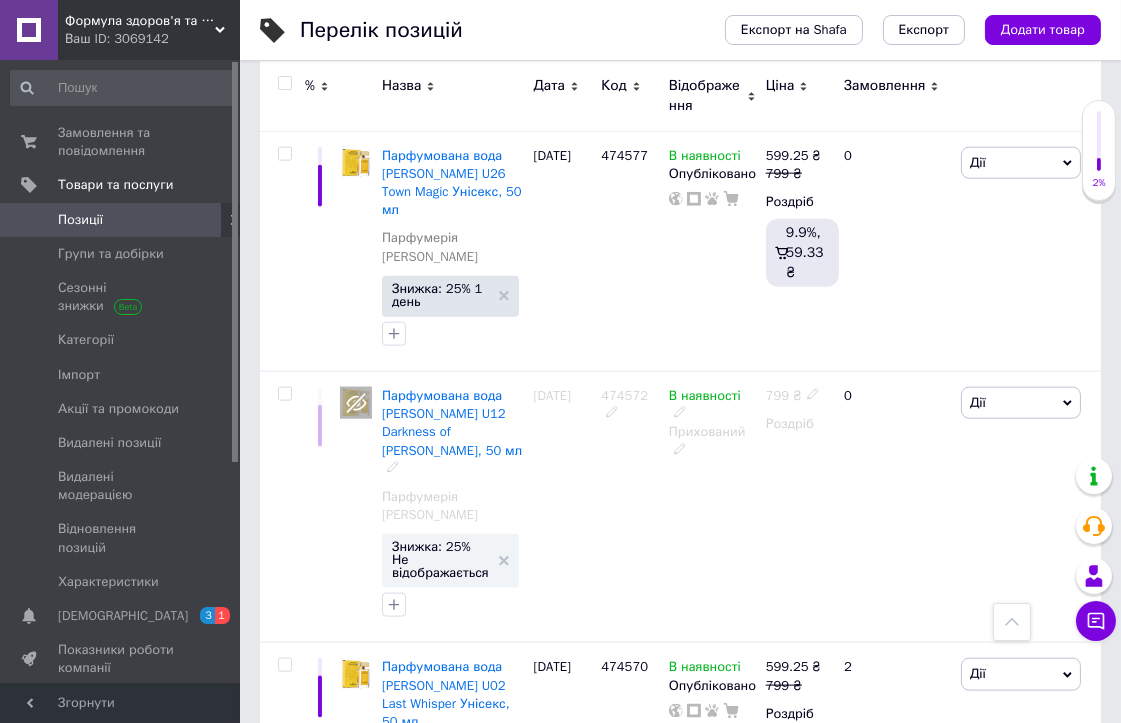 scroll, scrollTop: 3263, scrollLeft: 0, axis: vertical 